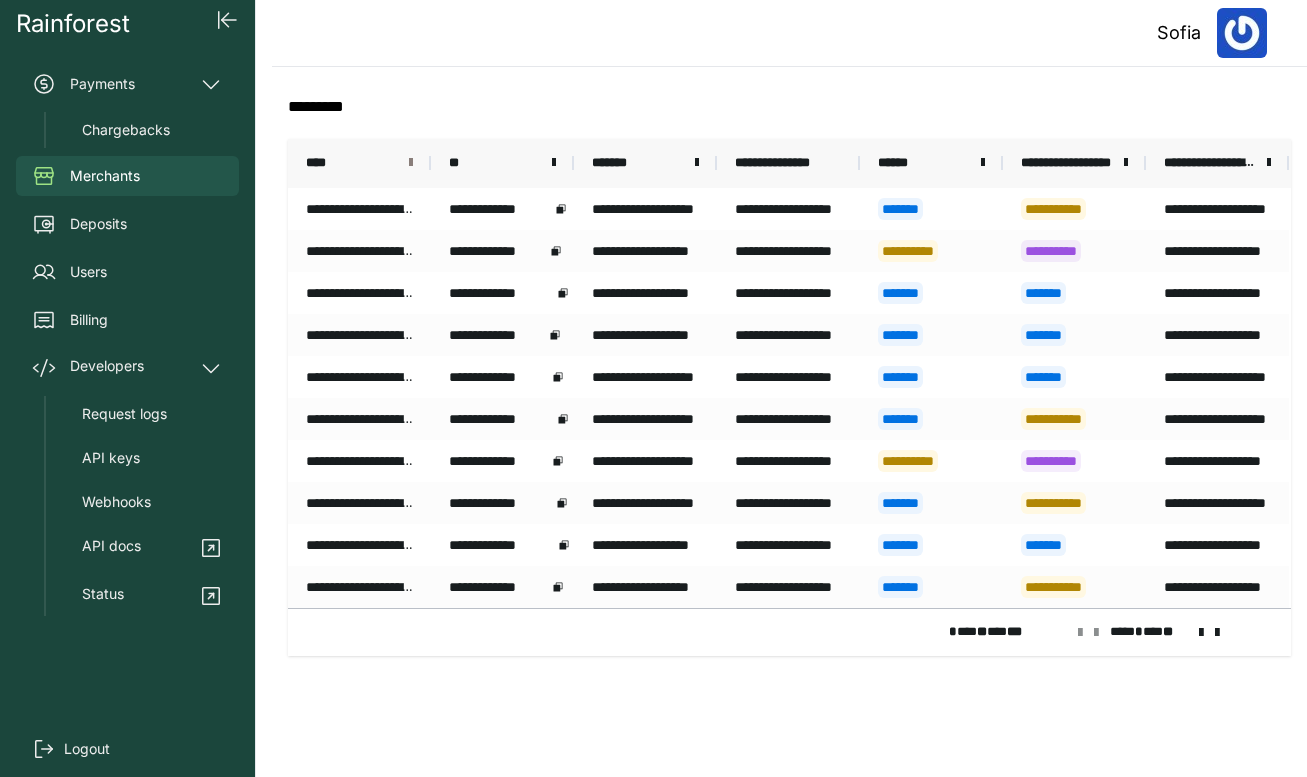 scroll, scrollTop: 0, scrollLeft: 0, axis: both 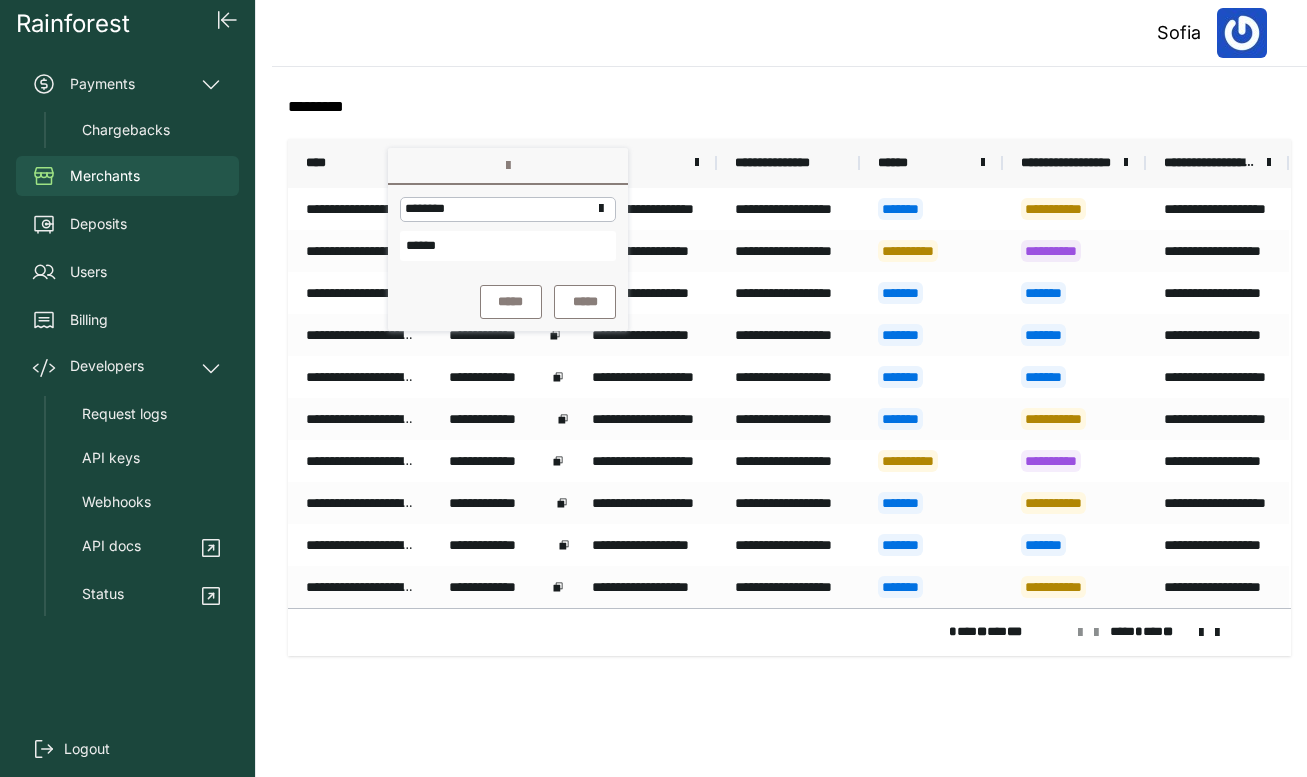 type on "******" 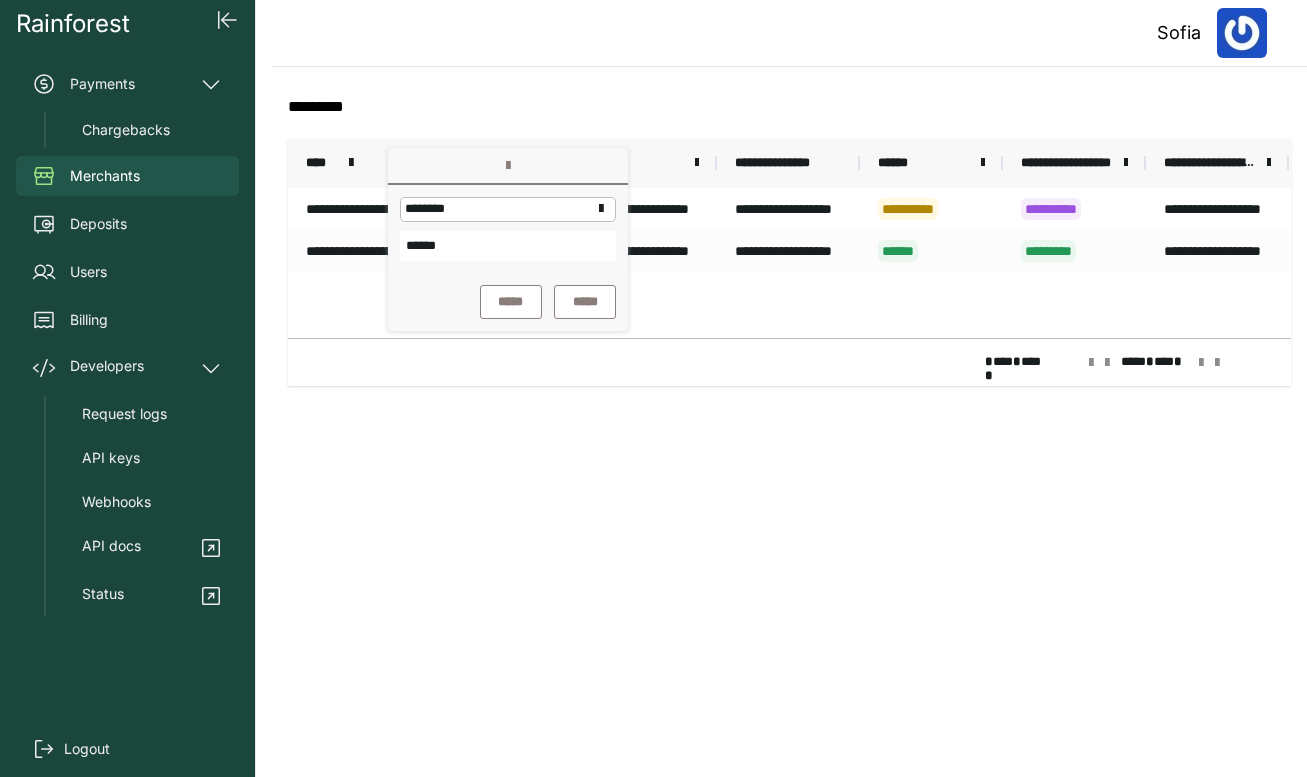 click on "**********" 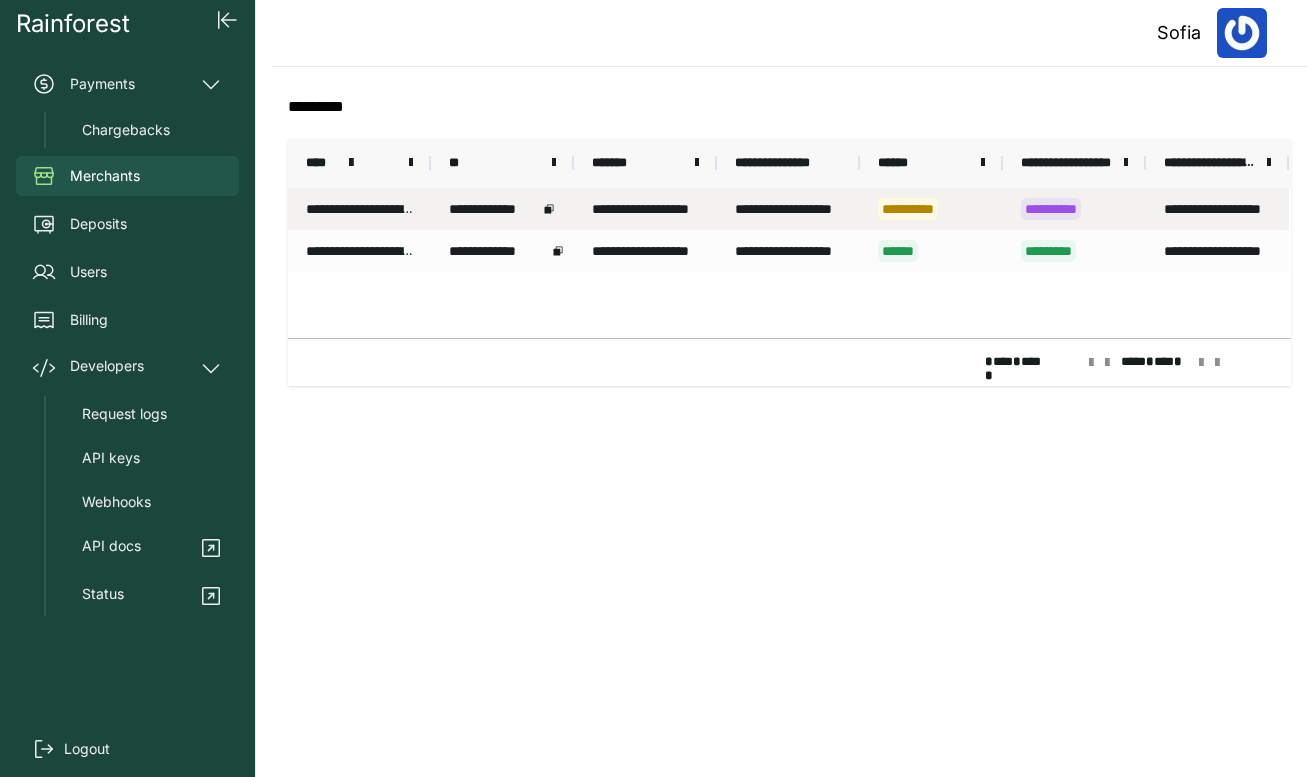 click on "**********" at bounding box center (359, 209) 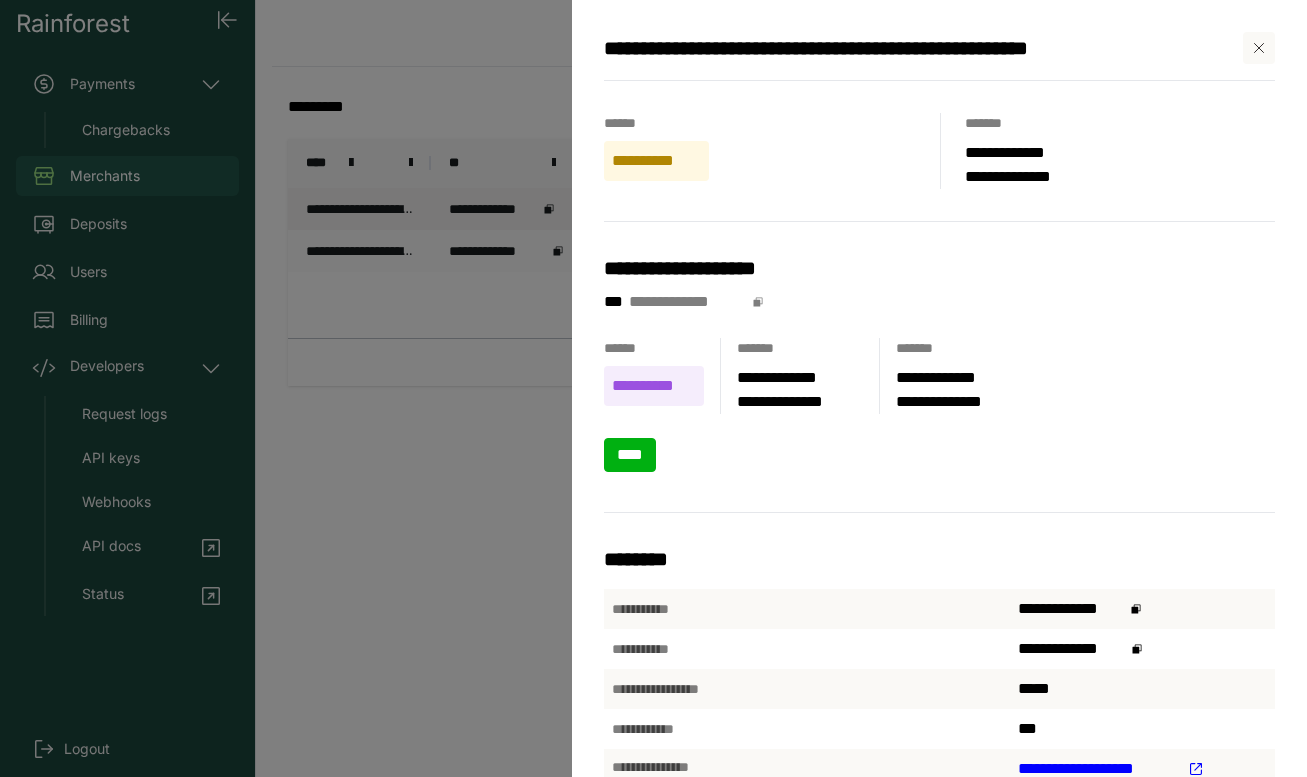 click on "****" at bounding box center [630, 454] 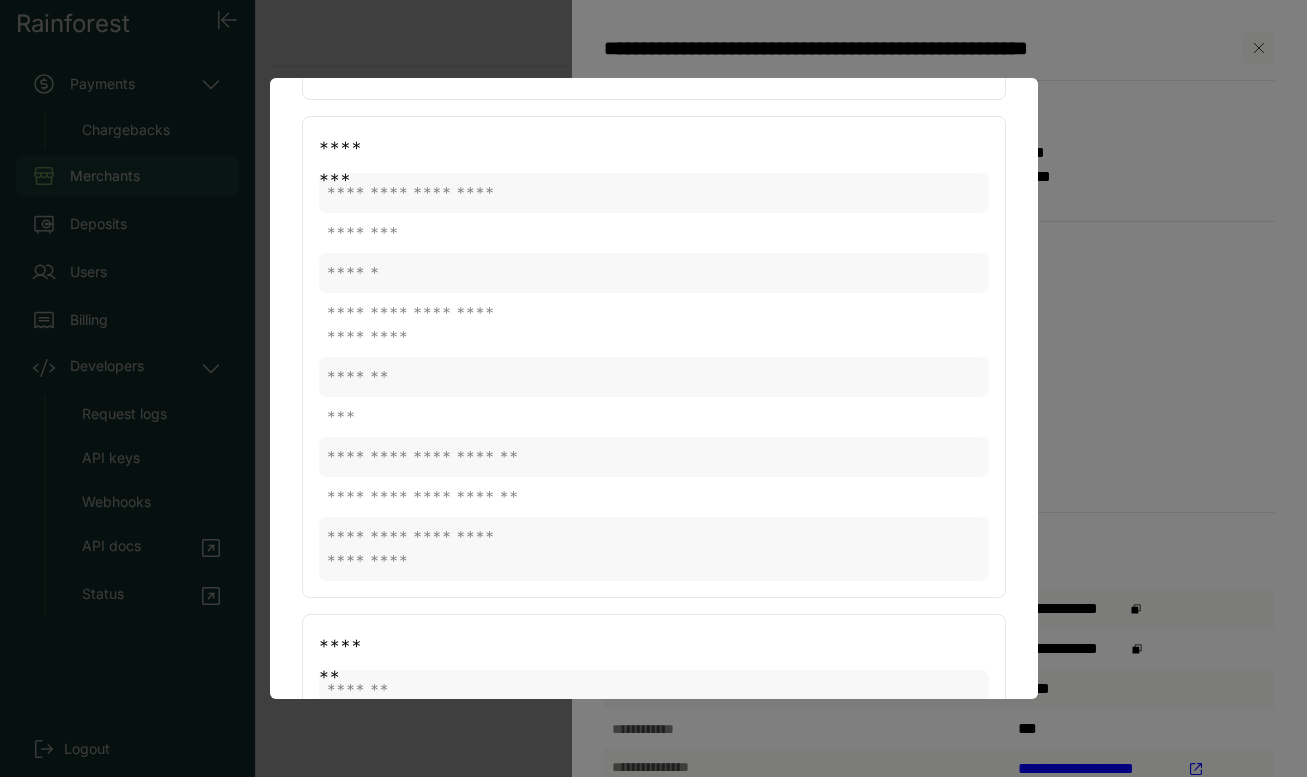 scroll, scrollTop: 319, scrollLeft: 0, axis: vertical 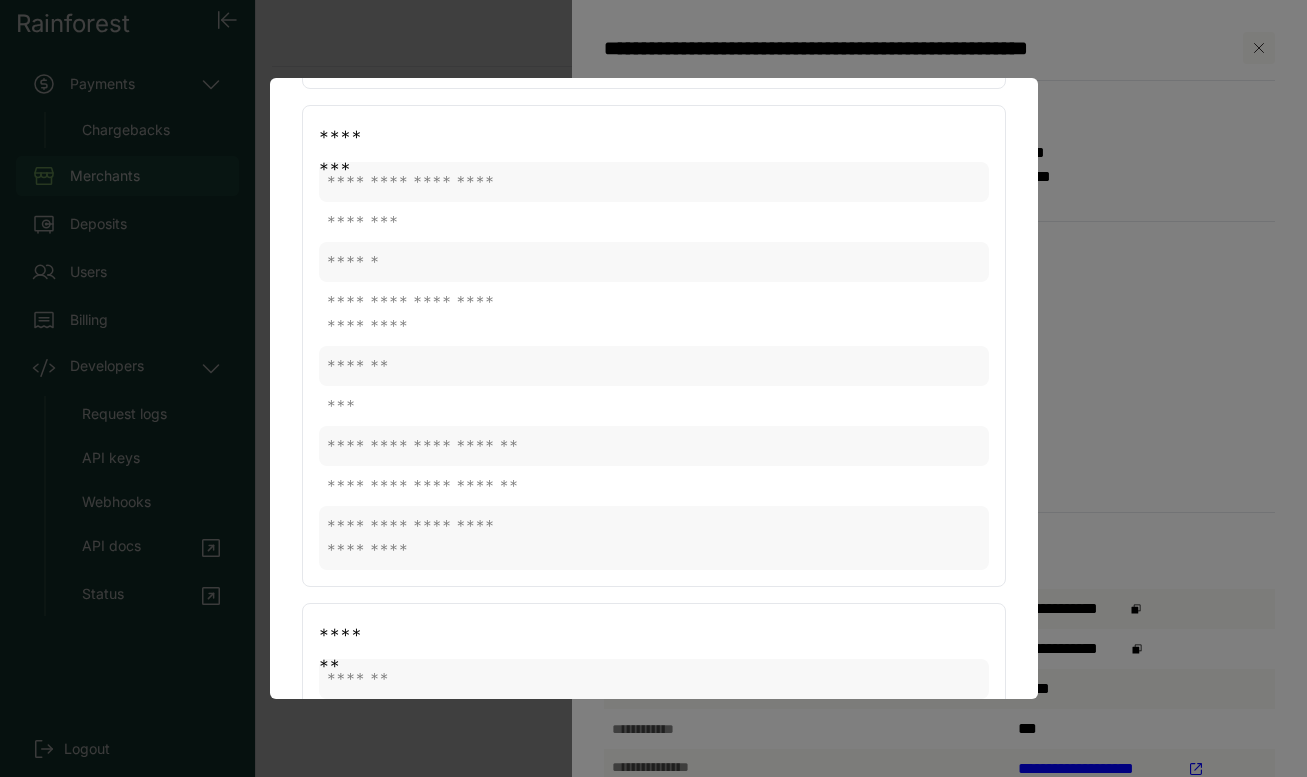 click at bounding box center (653, 388) 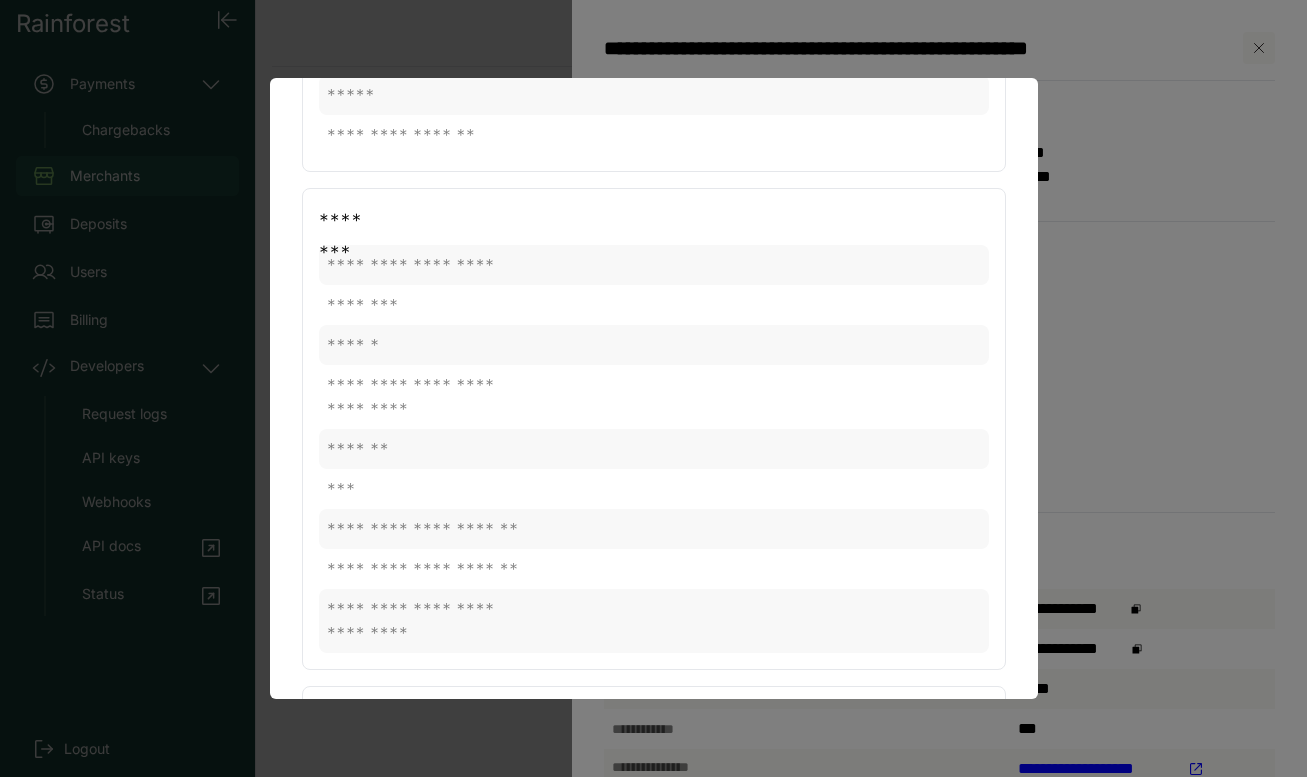 scroll, scrollTop: 197, scrollLeft: 0, axis: vertical 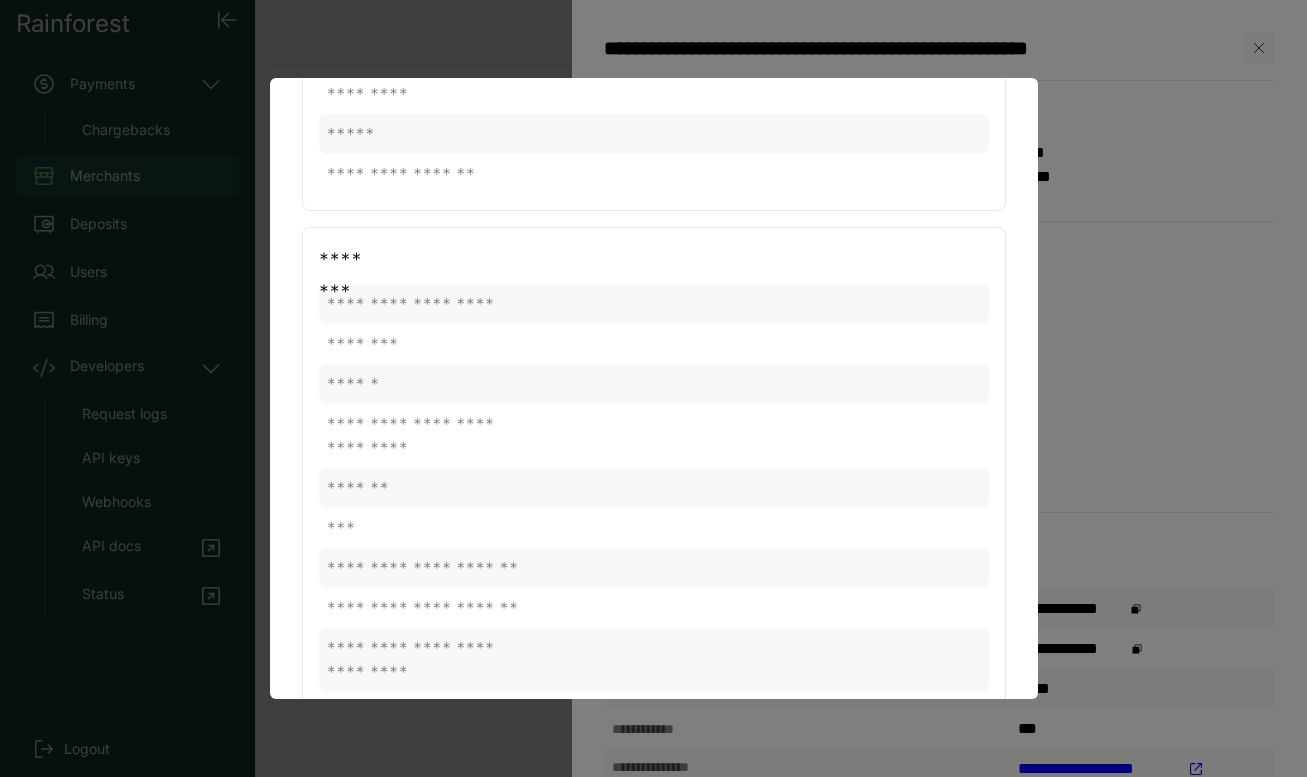 click at bounding box center [653, 388] 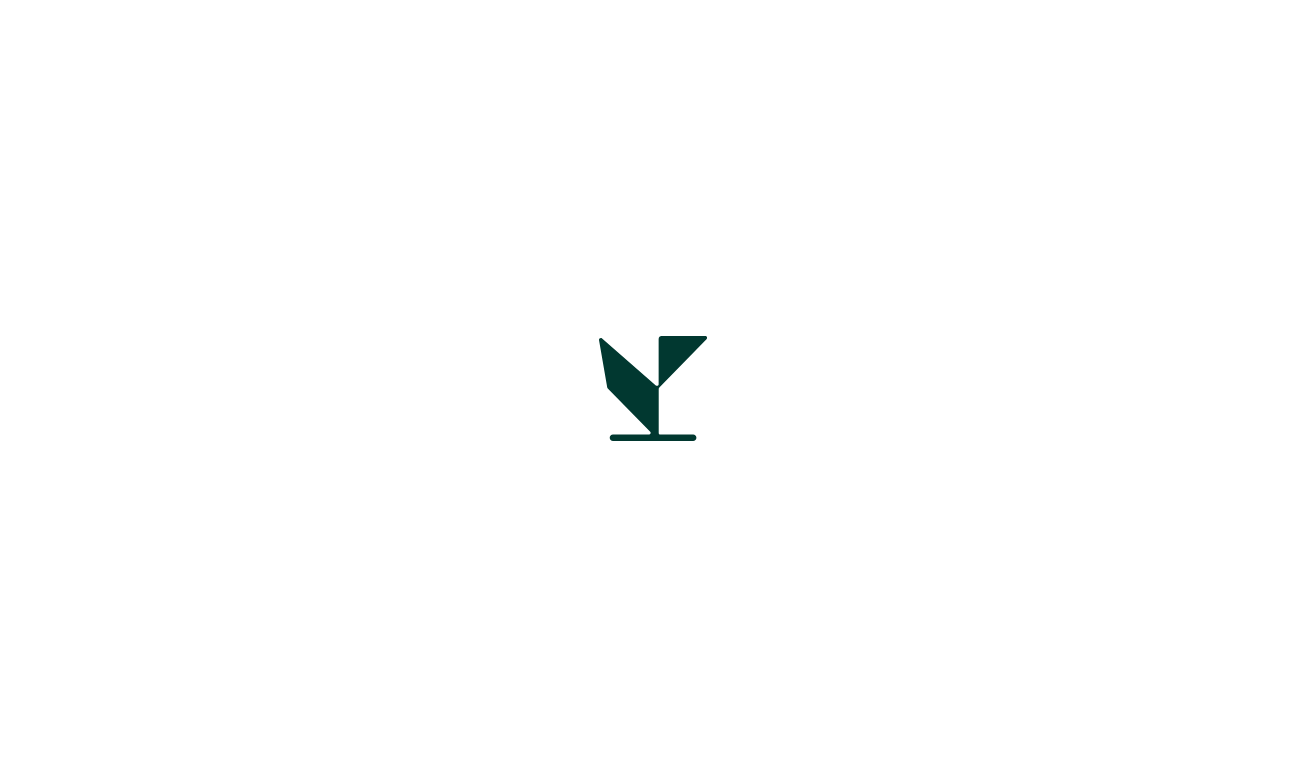 scroll, scrollTop: 0, scrollLeft: 0, axis: both 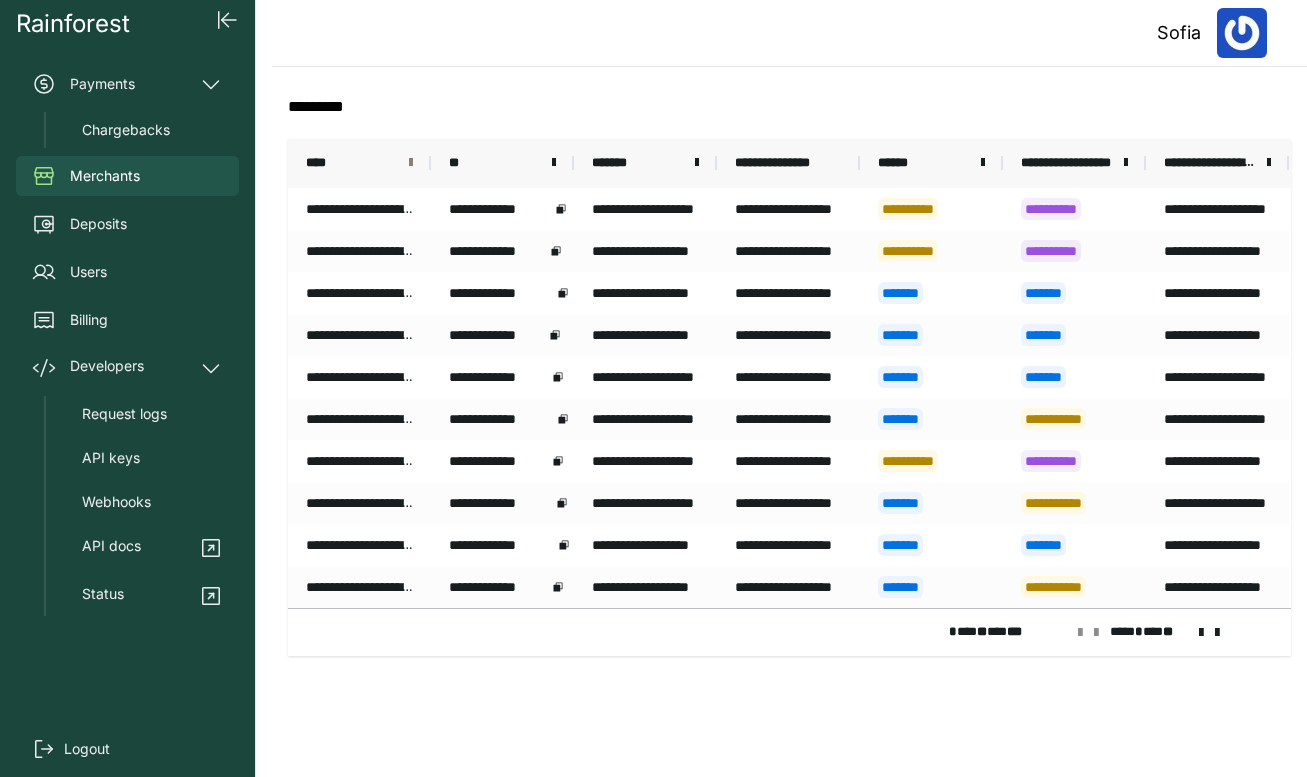 click at bounding box center (411, 163) 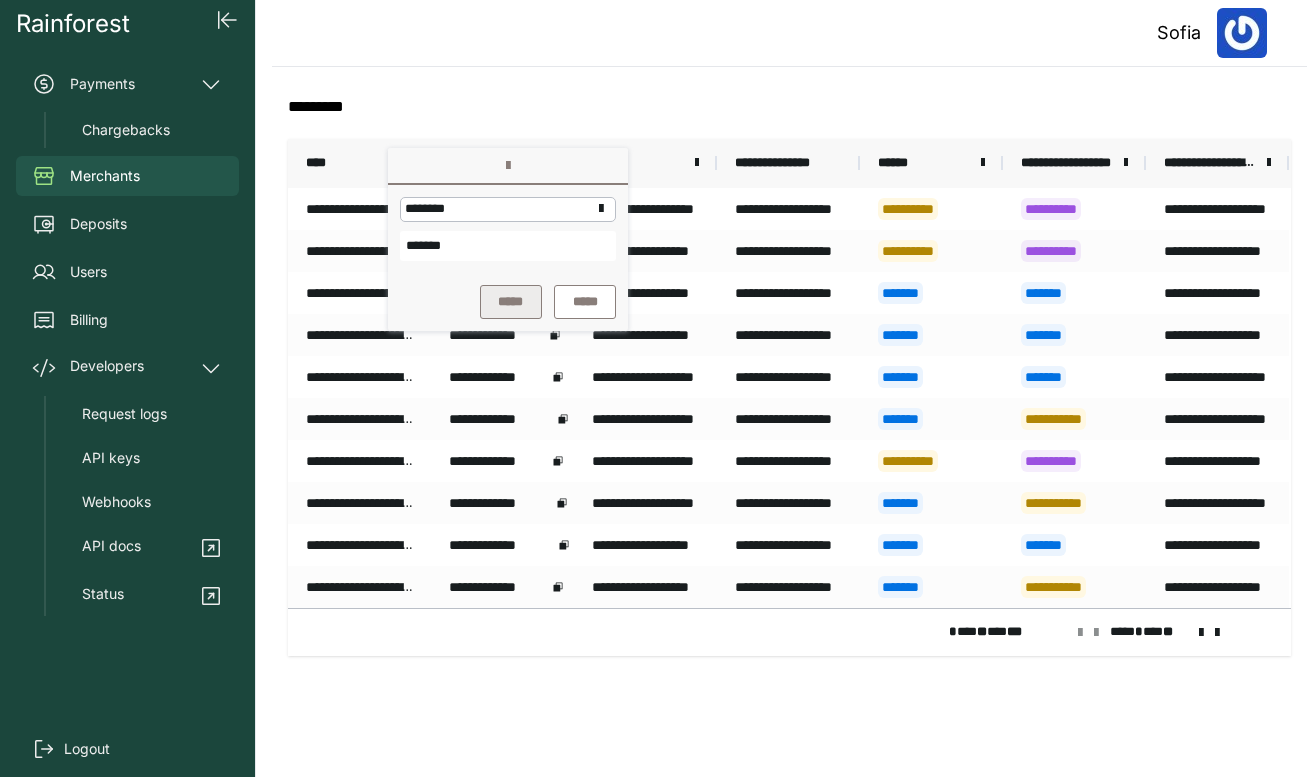 type on "*******" 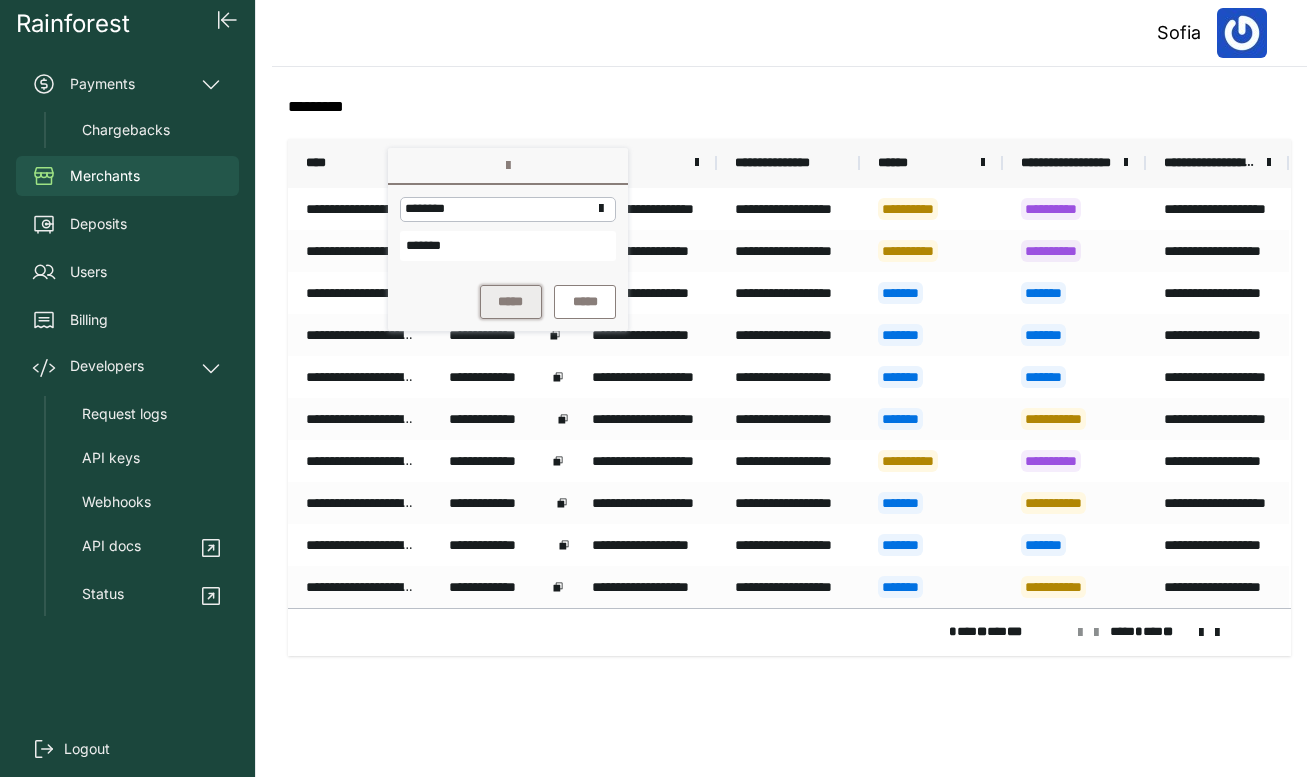 click on "*****" at bounding box center (511, 302) 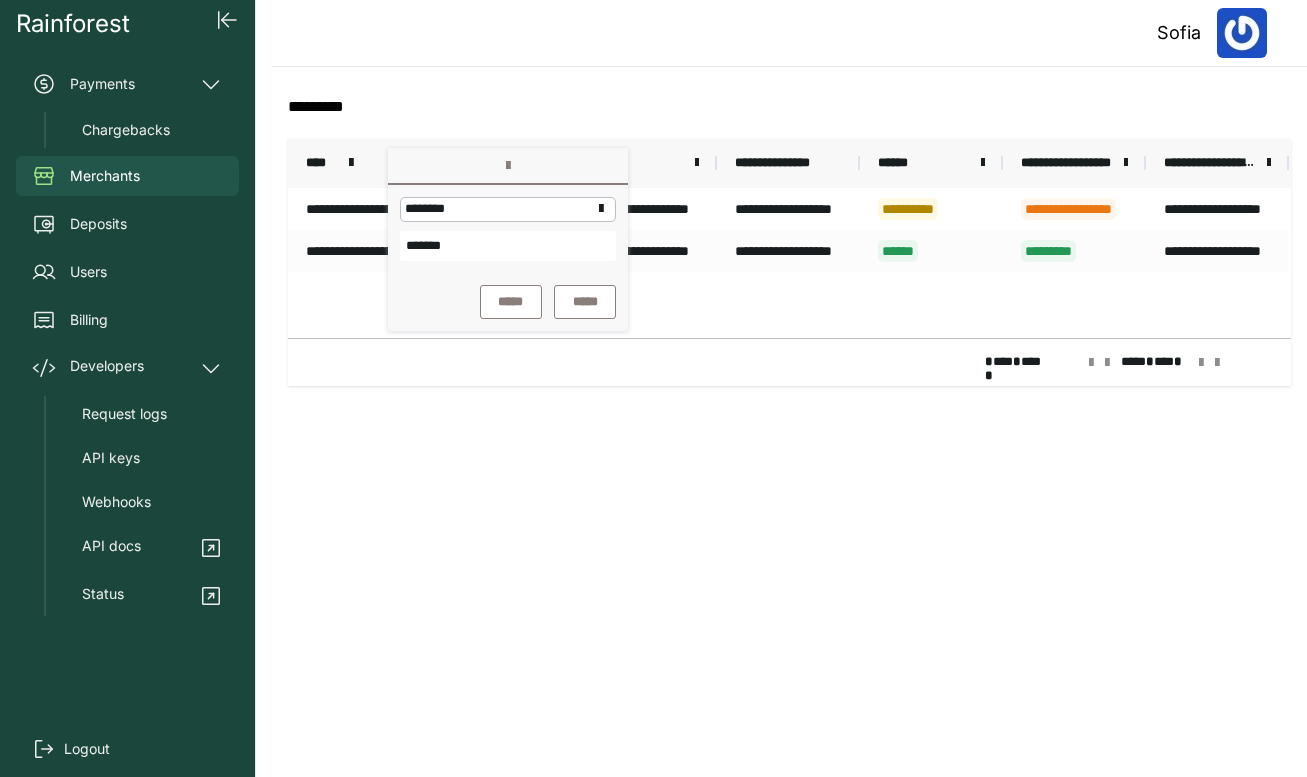 click on "**********" at bounding box center [788, 263] 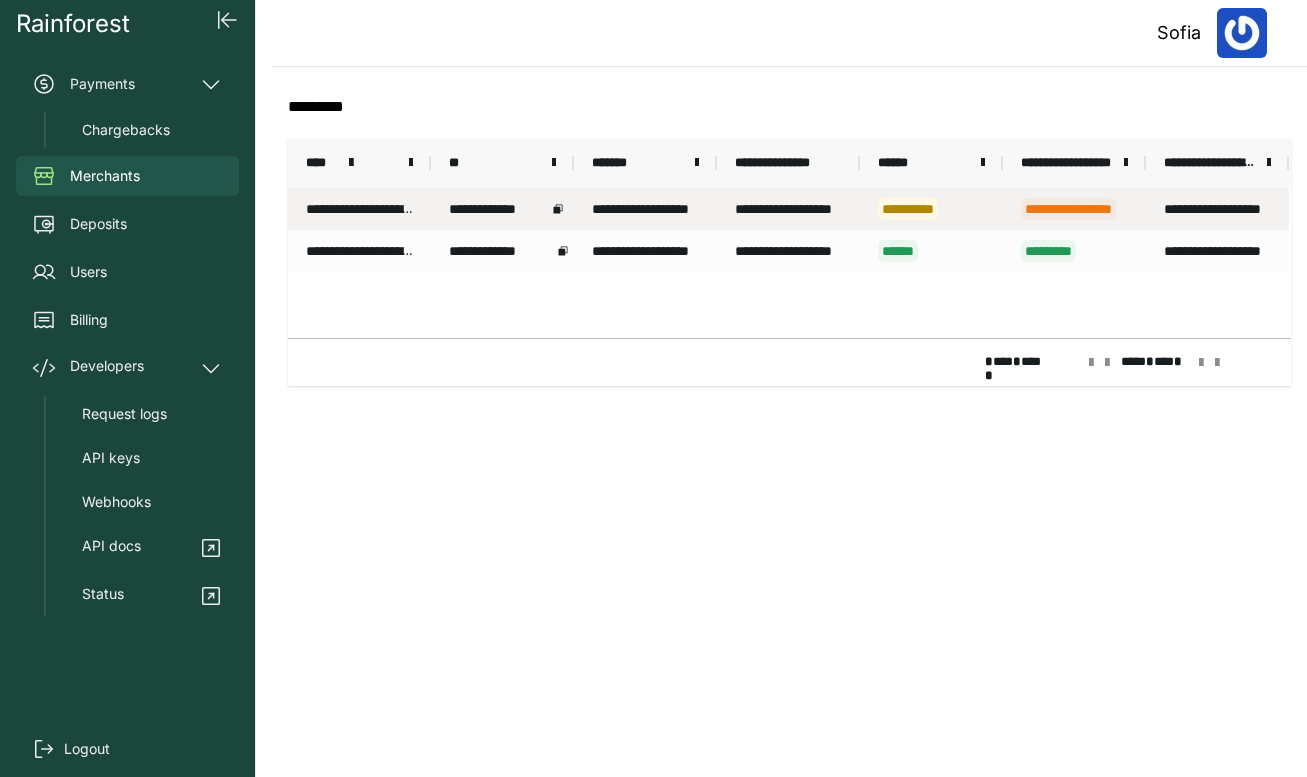 click on "**********" at bounding box center [359, 209] 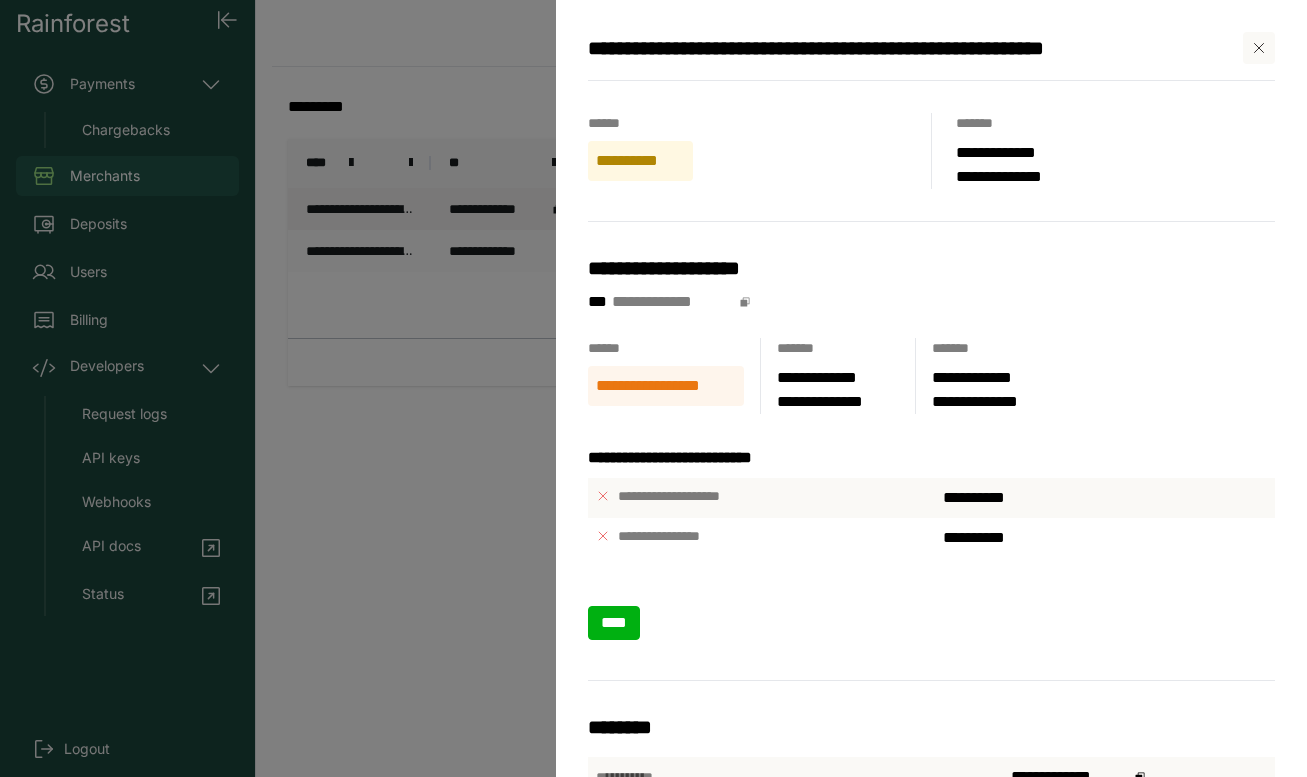 click on "****" at bounding box center (614, 623) 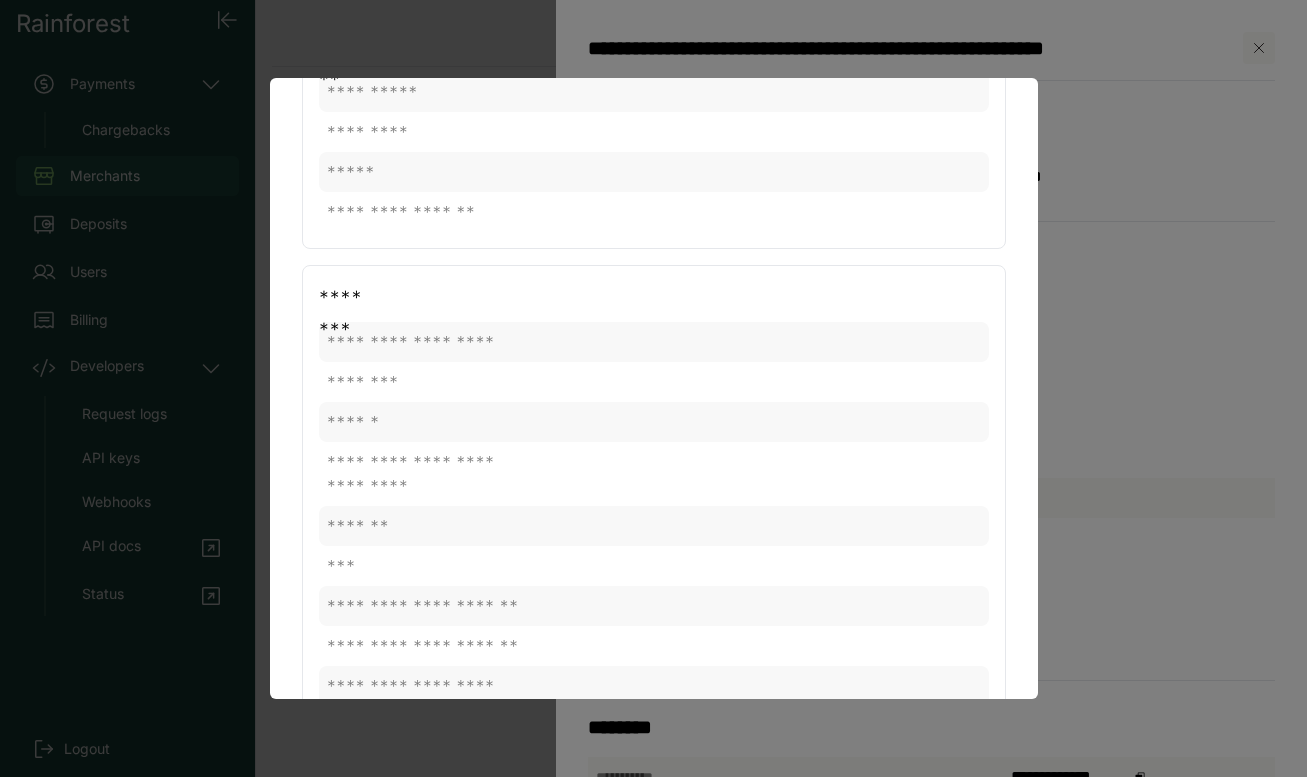 scroll, scrollTop: 0, scrollLeft: 0, axis: both 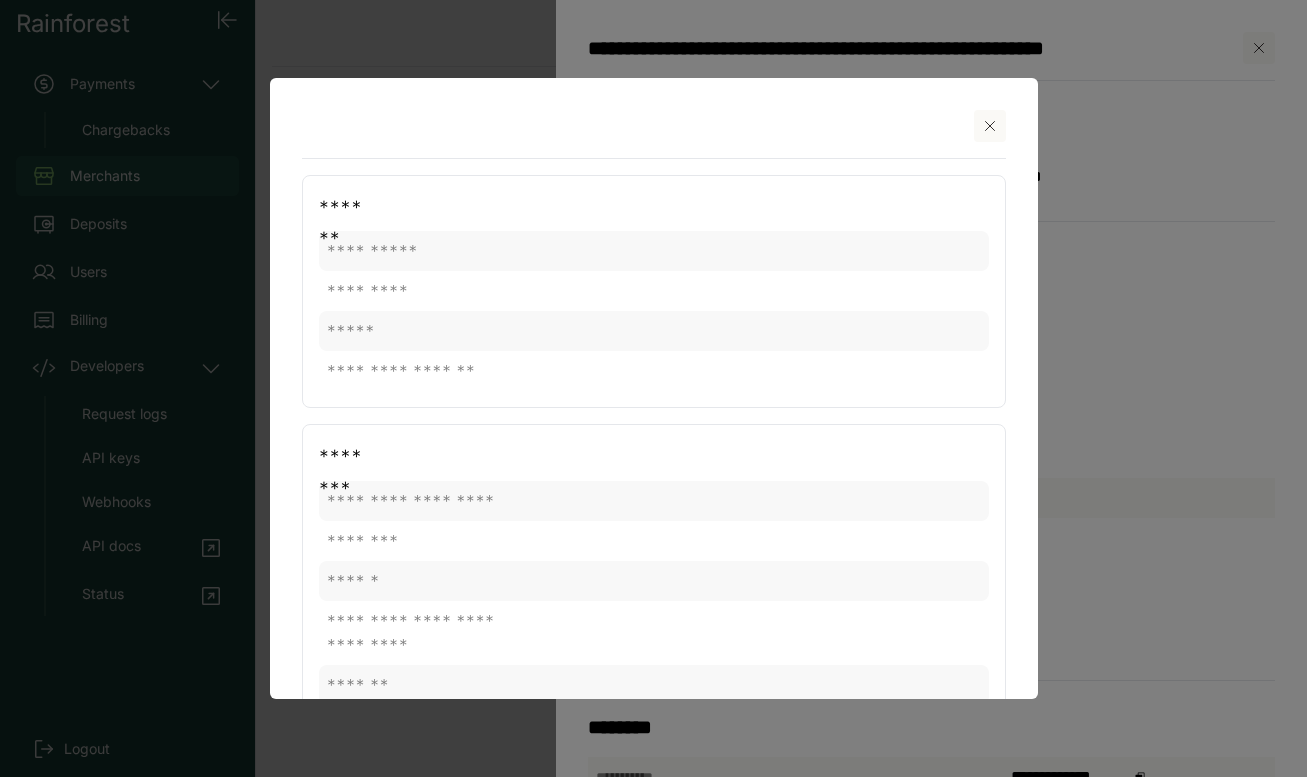 click at bounding box center [990, 126] 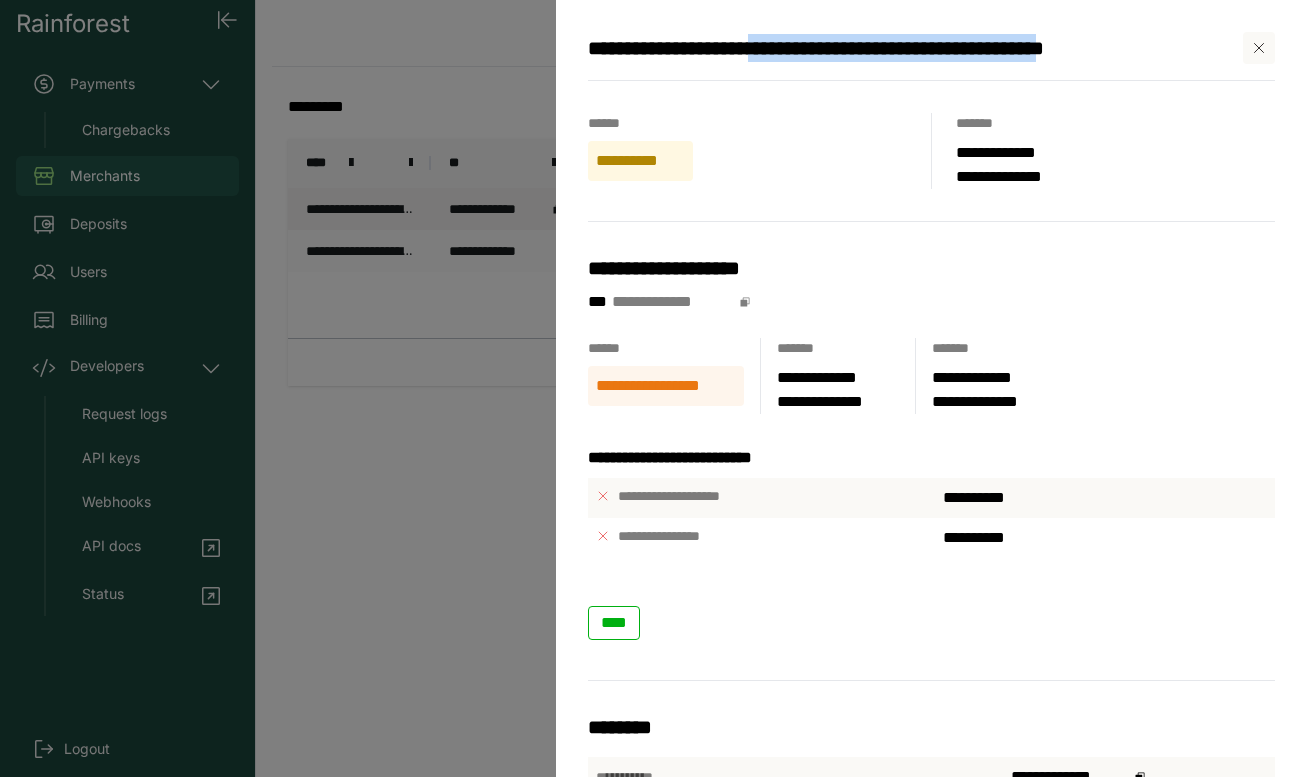 drag, startPoint x: 798, startPoint y: 44, endPoint x: 1199, endPoint y: 43, distance: 401.00125 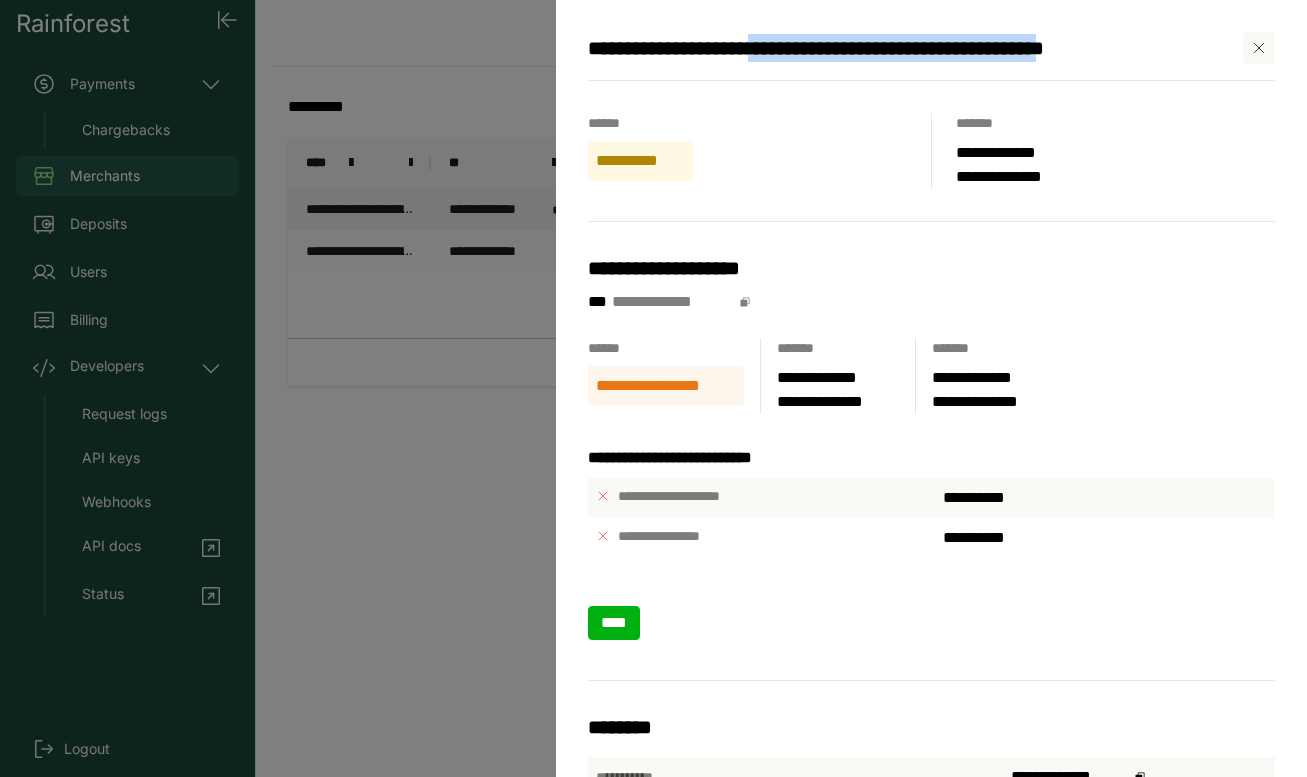 click on "****" at bounding box center [614, 622] 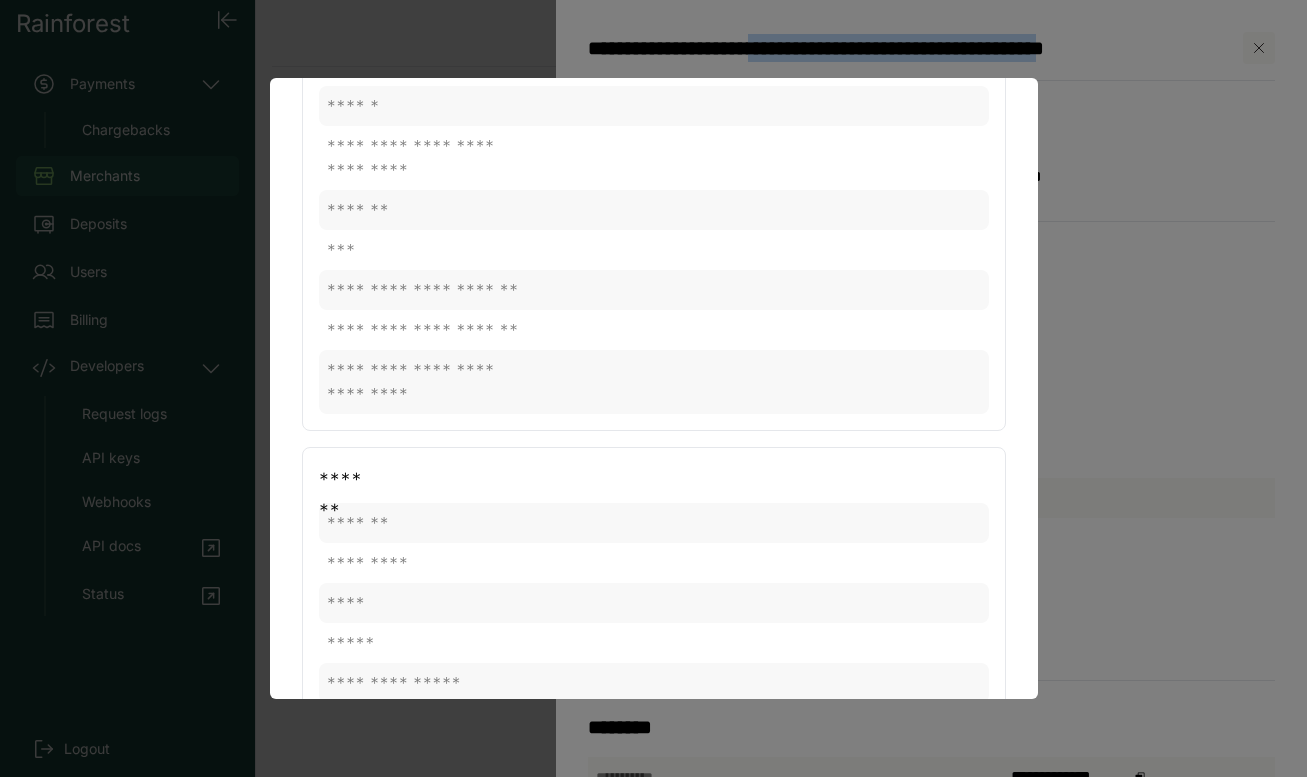 scroll, scrollTop: 465, scrollLeft: 0, axis: vertical 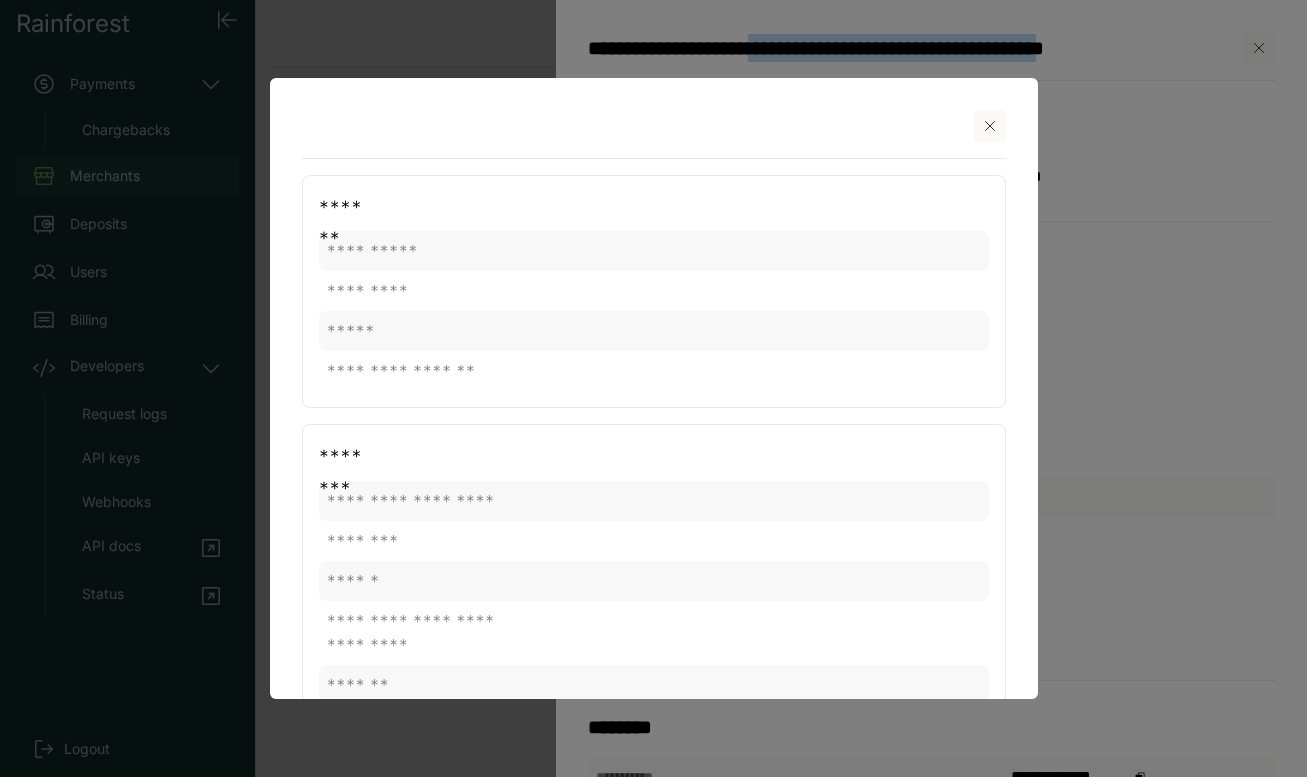 click at bounding box center (990, 126) 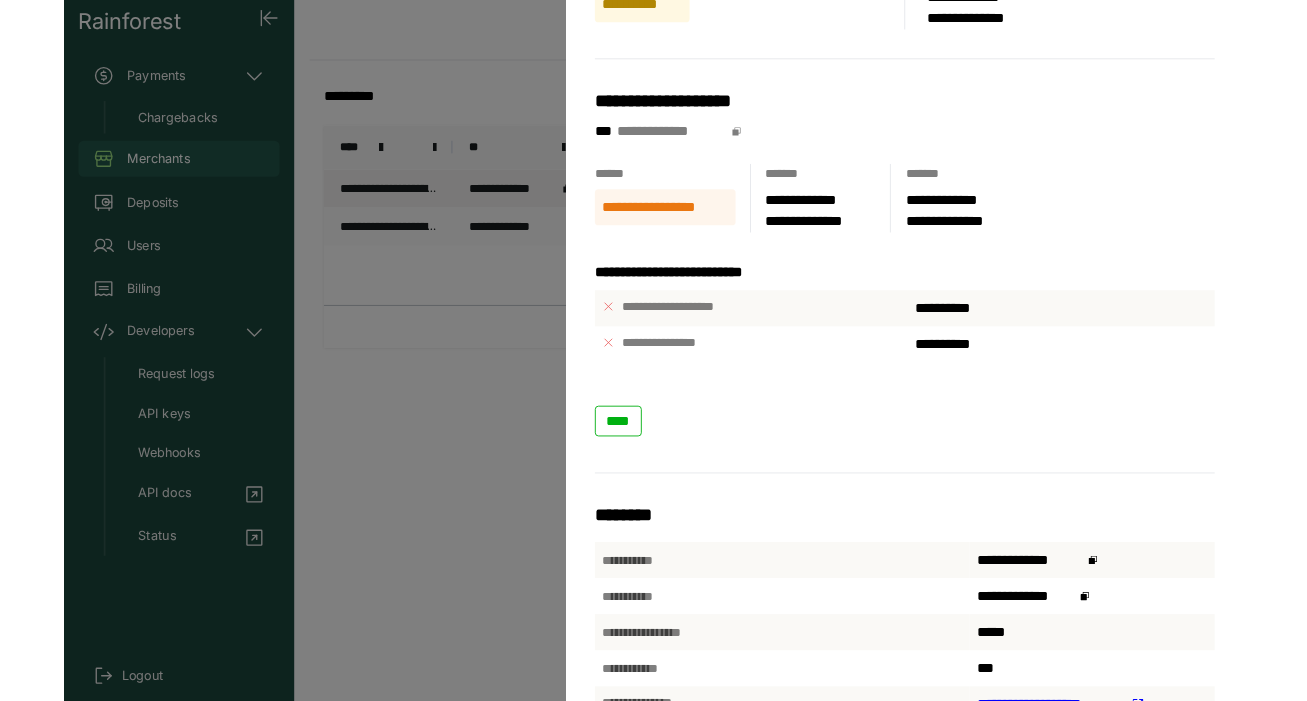 scroll, scrollTop: 0, scrollLeft: 0, axis: both 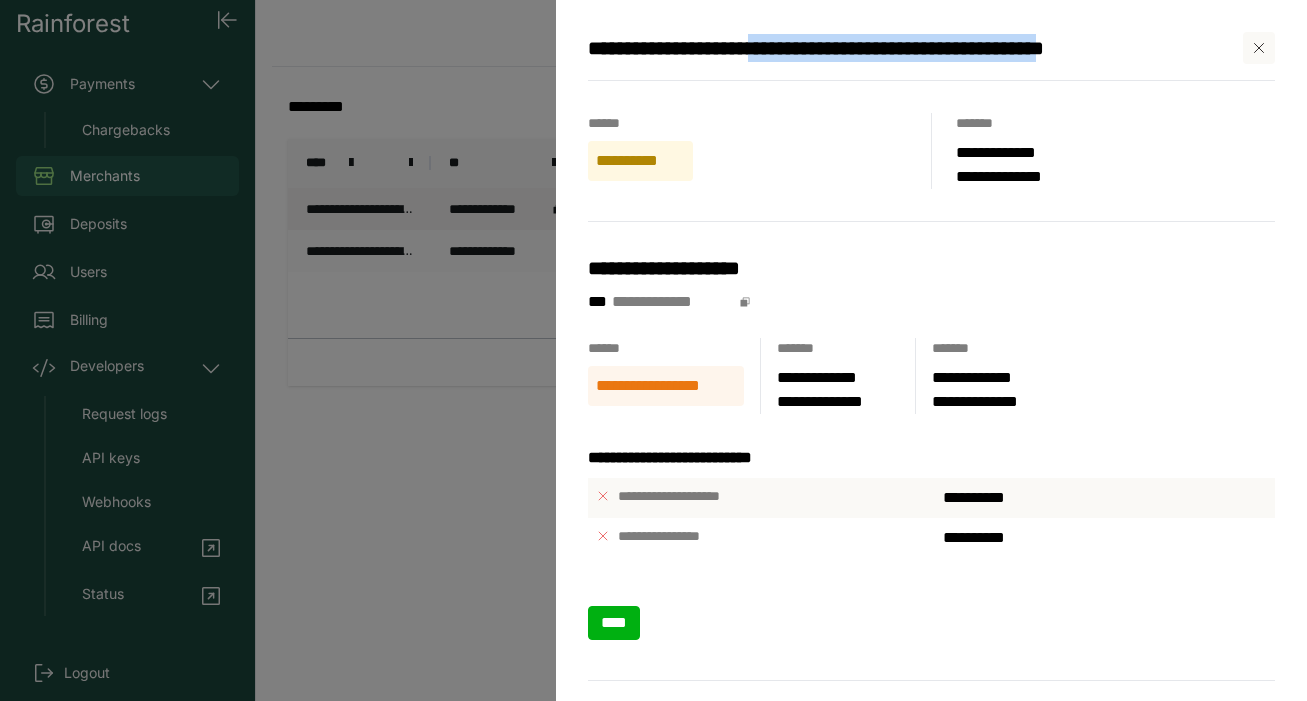 click on "****" at bounding box center [614, 622] 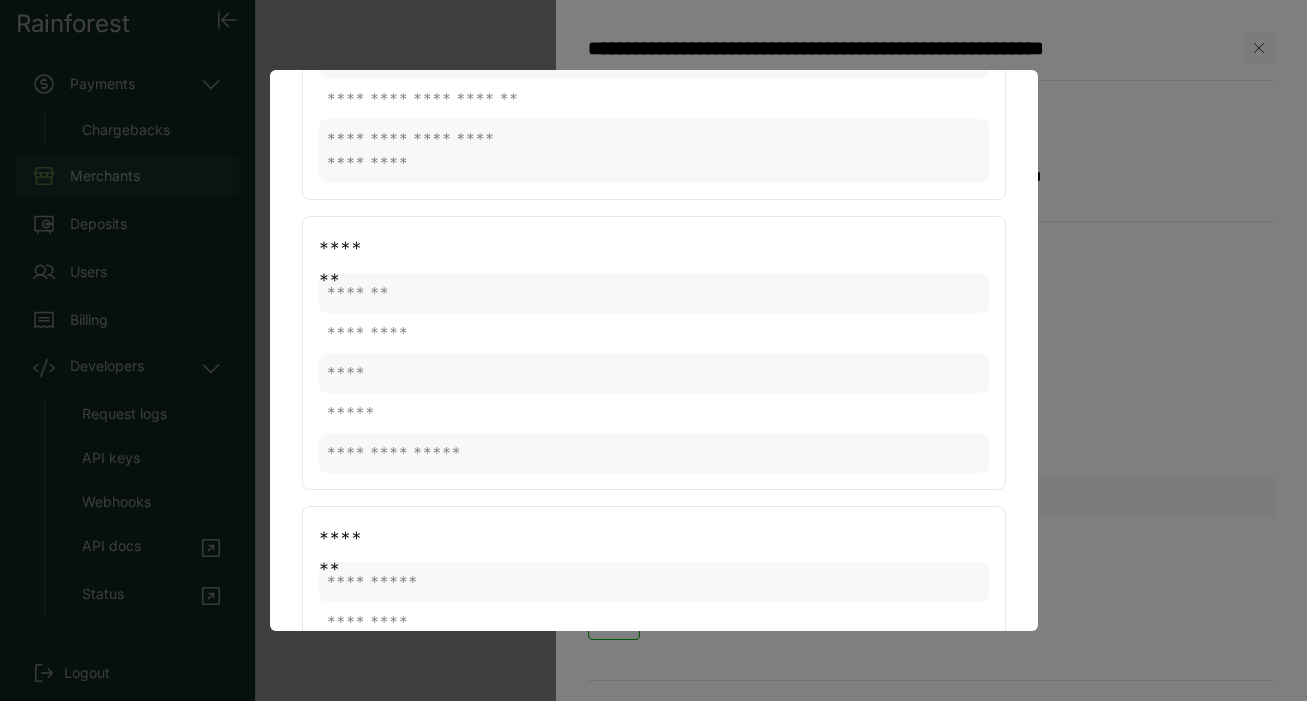 scroll, scrollTop: 0, scrollLeft: 0, axis: both 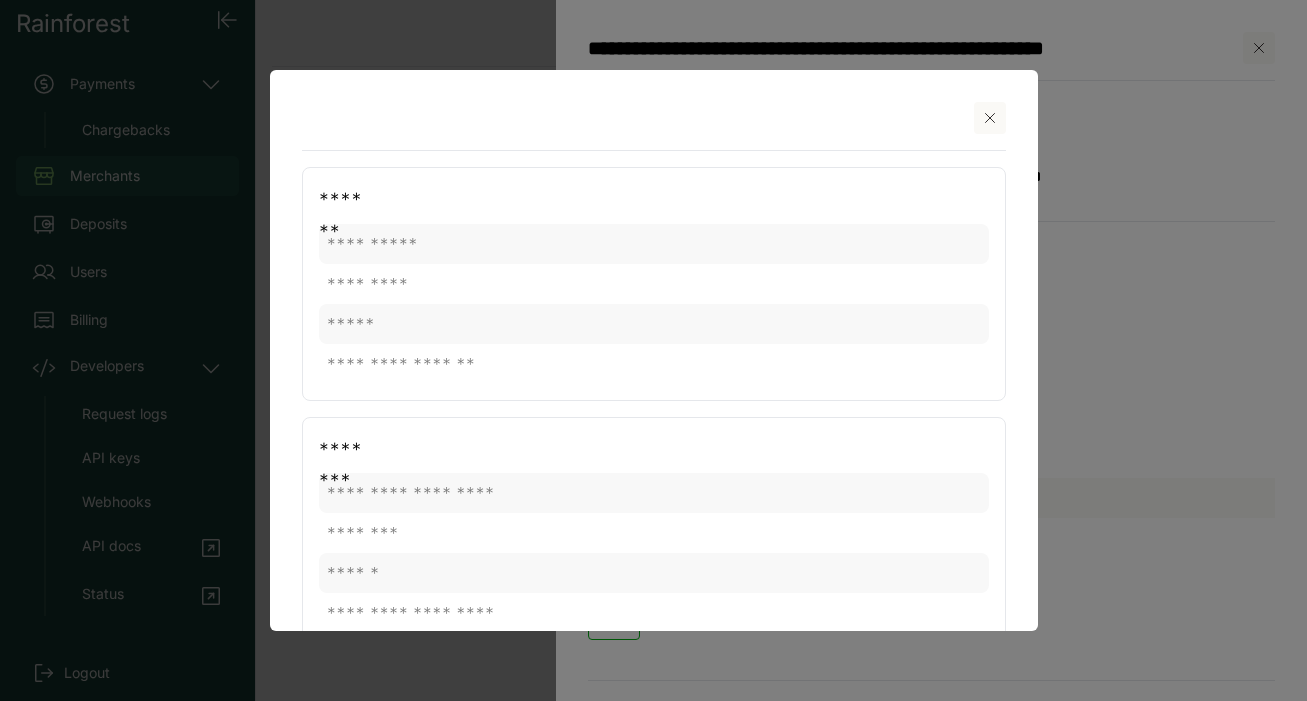 click 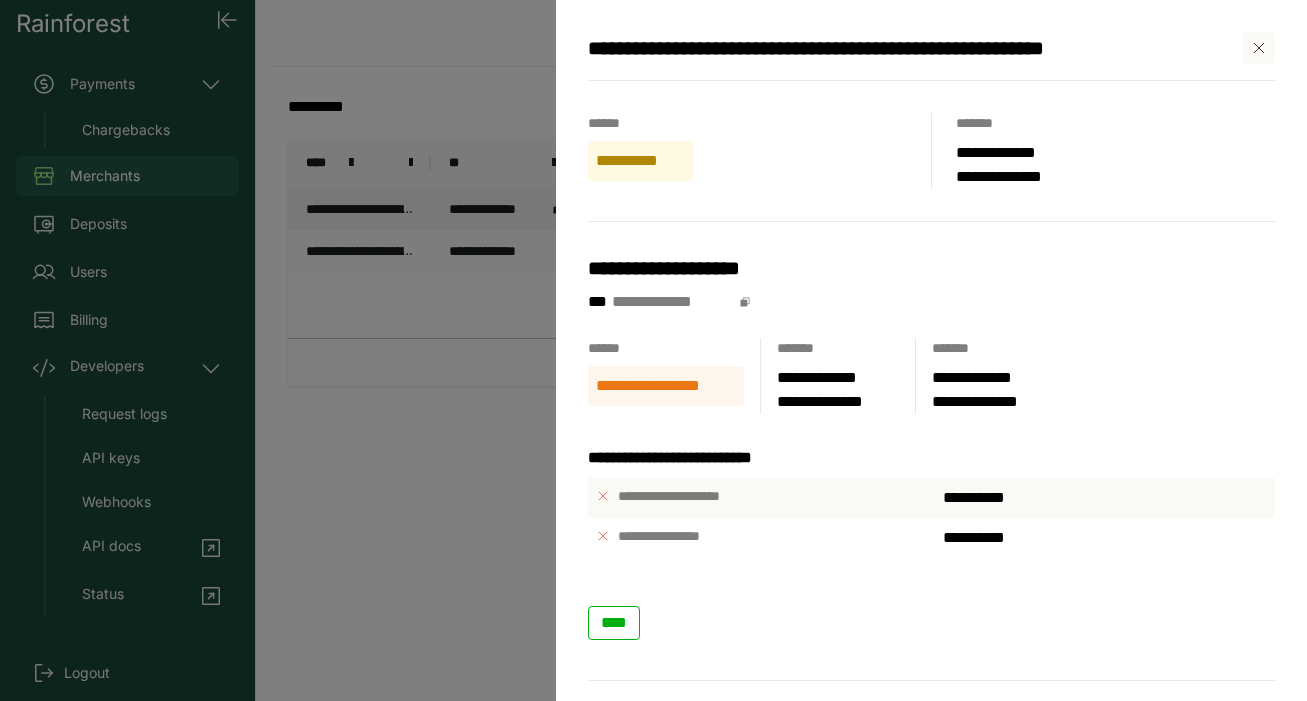 click on "**********" at bounding box center [931, 56] 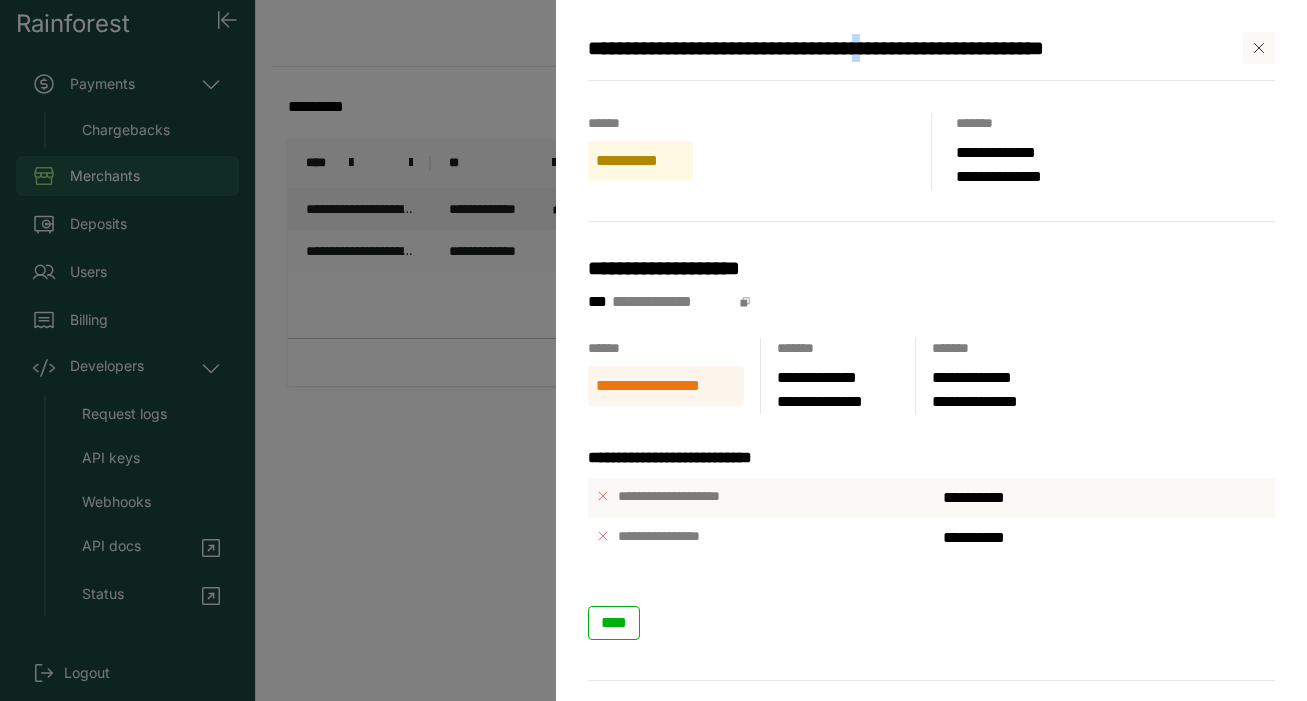 click on "**********" at bounding box center (899, 48) 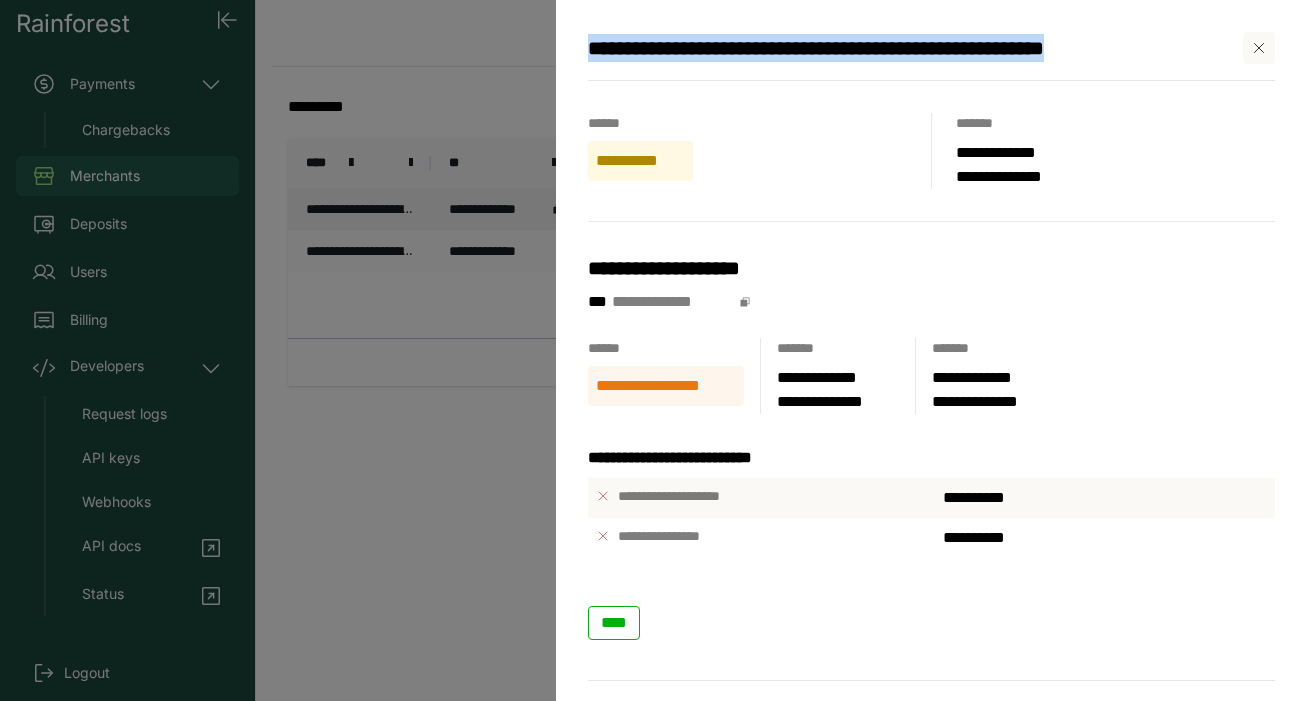 click on "**********" at bounding box center [899, 48] 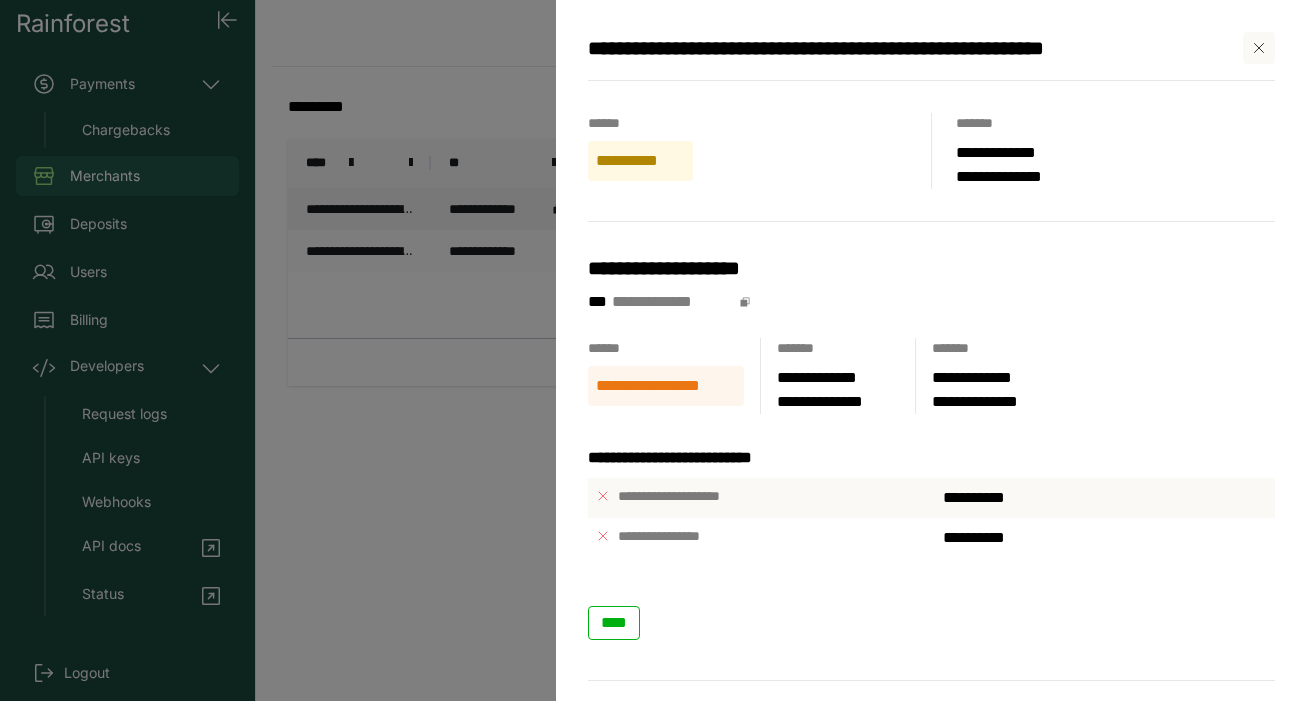click on "**********" at bounding box center [899, 48] 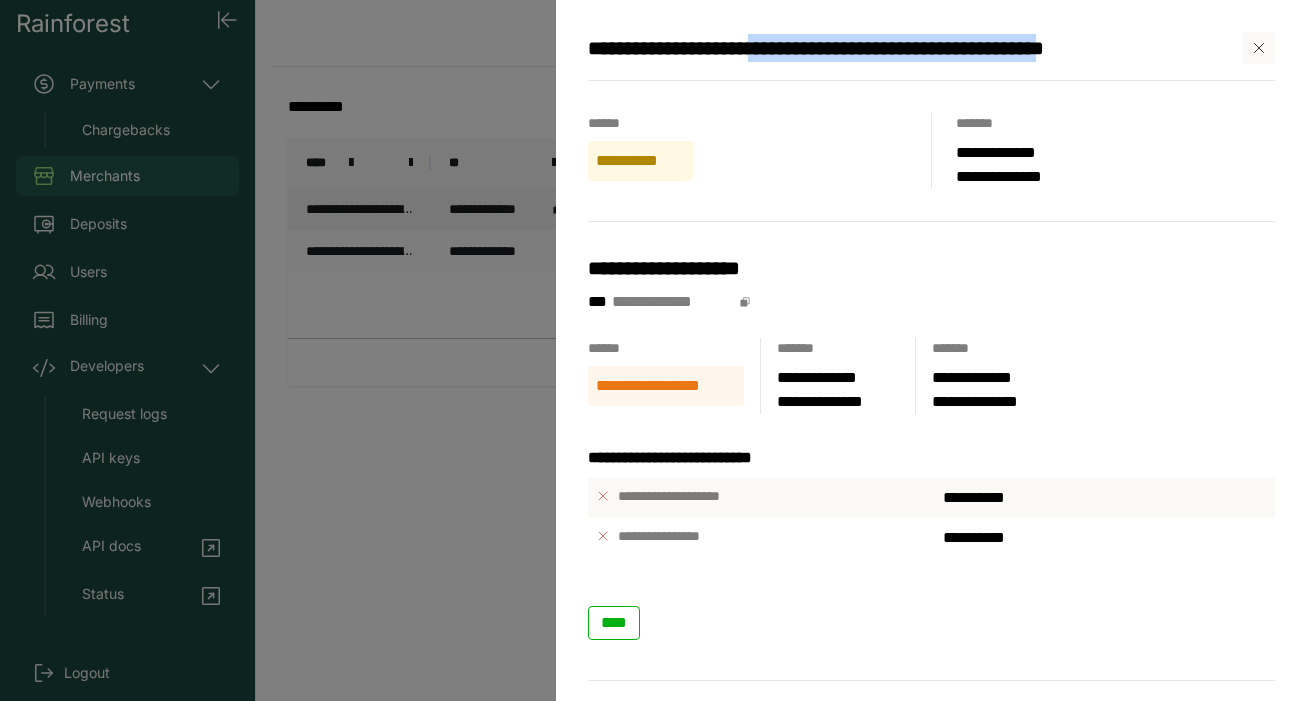 drag, startPoint x: 1203, startPoint y: 46, endPoint x: 802, endPoint y: 54, distance: 401.0798 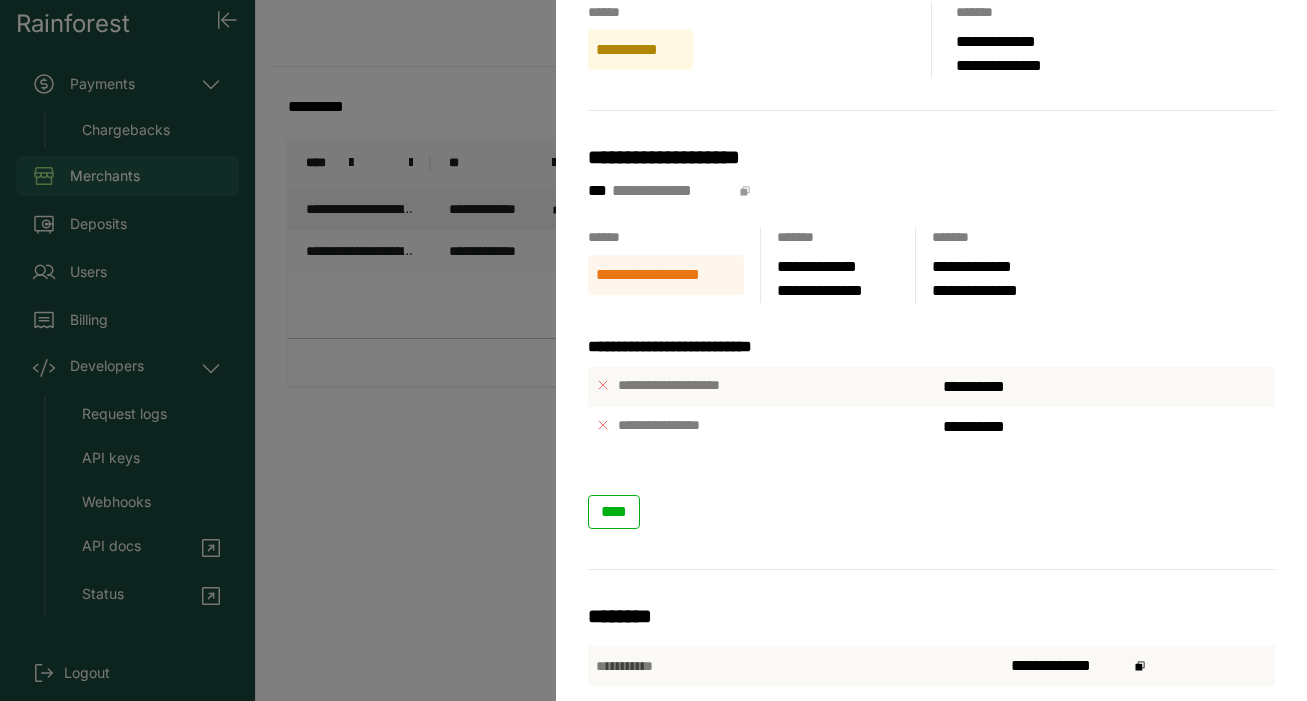 click 